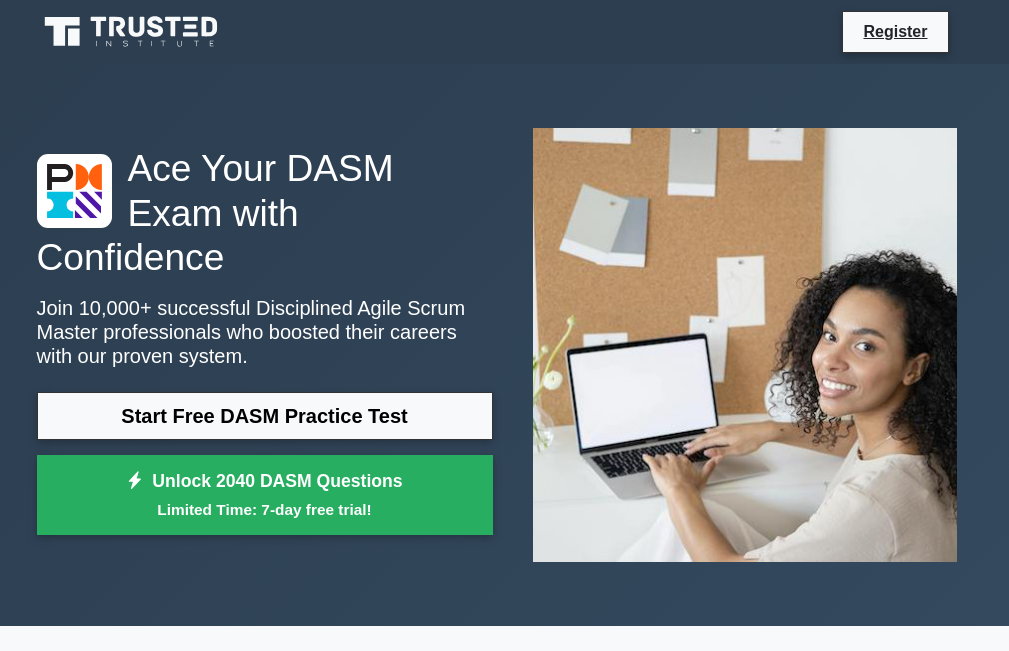 scroll, scrollTop: 1300, scrollLeft: 0, axis: vertical 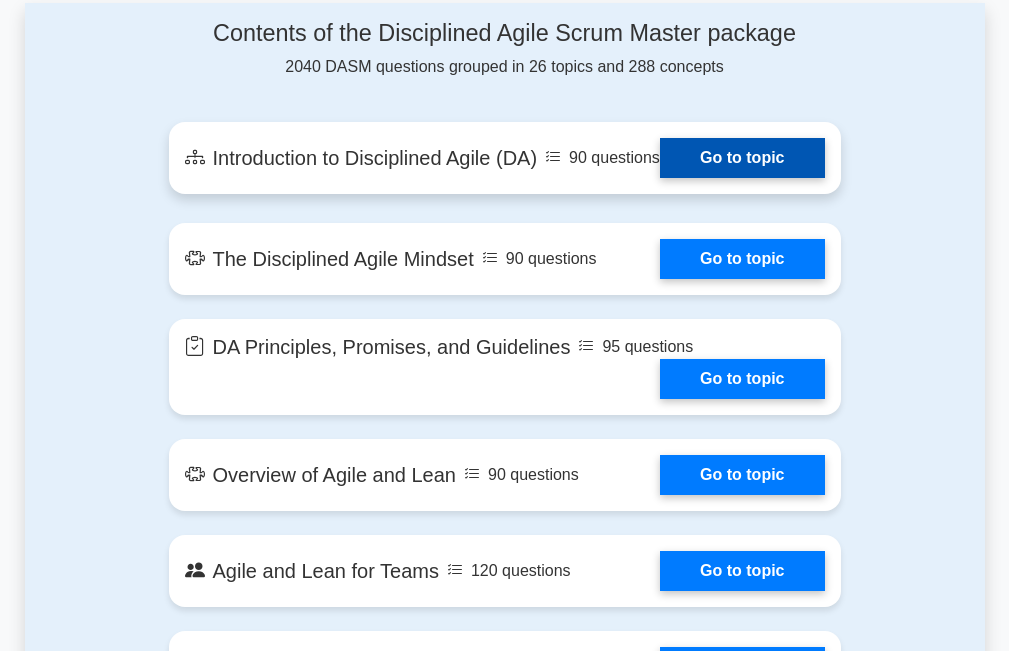 click on "Go to topic" at bounding box center [742, 158] 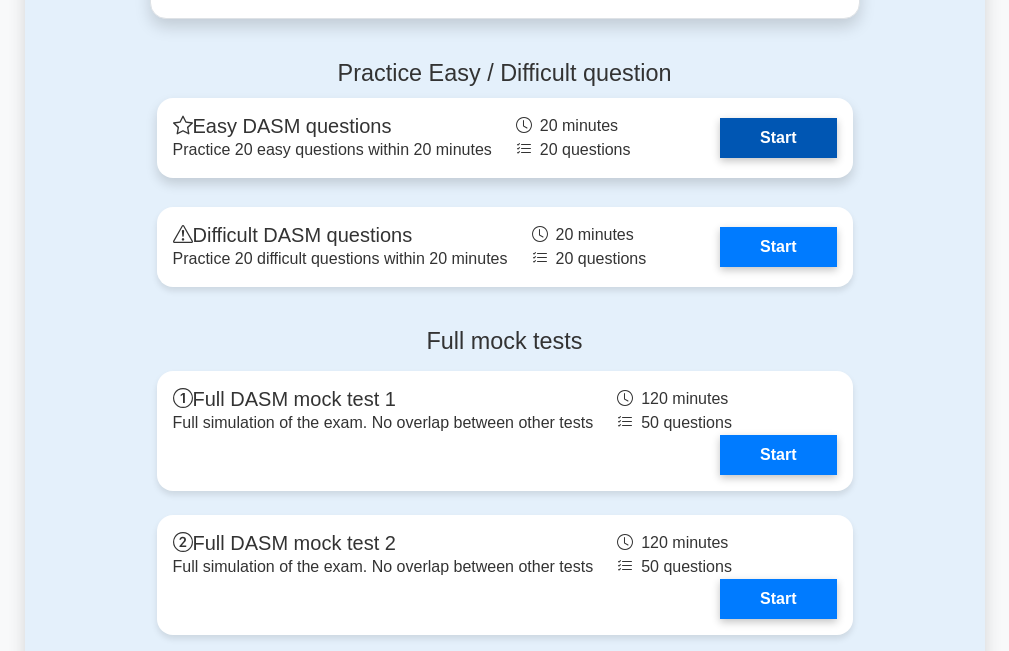 scroll, scrollTop: 4400, scrollLeft: 0, axis: vertical 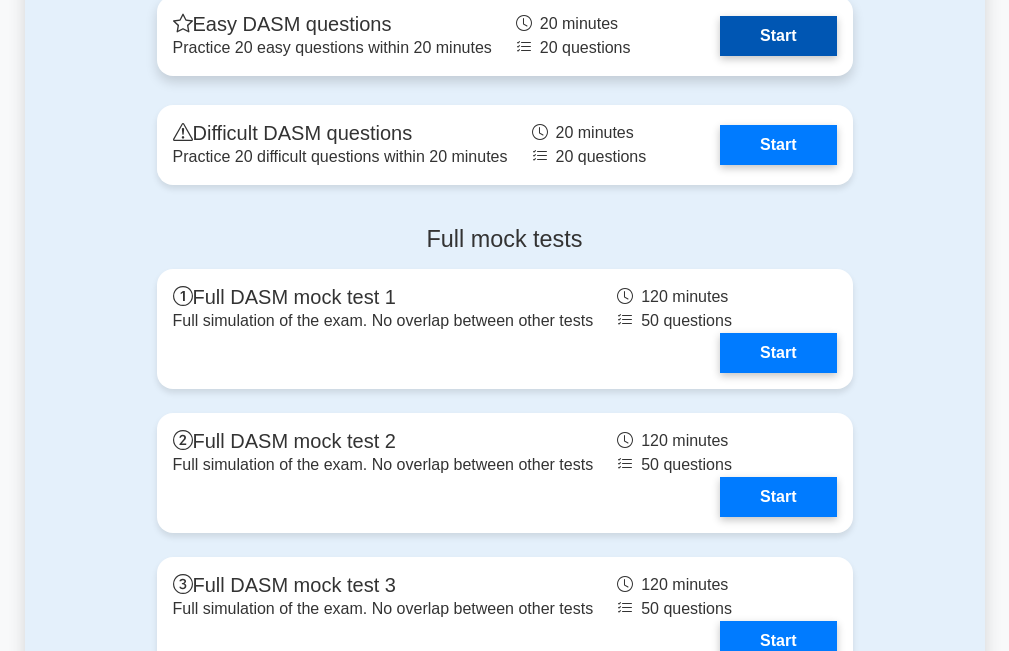 click on "Start" at bounding box center (778, 36) 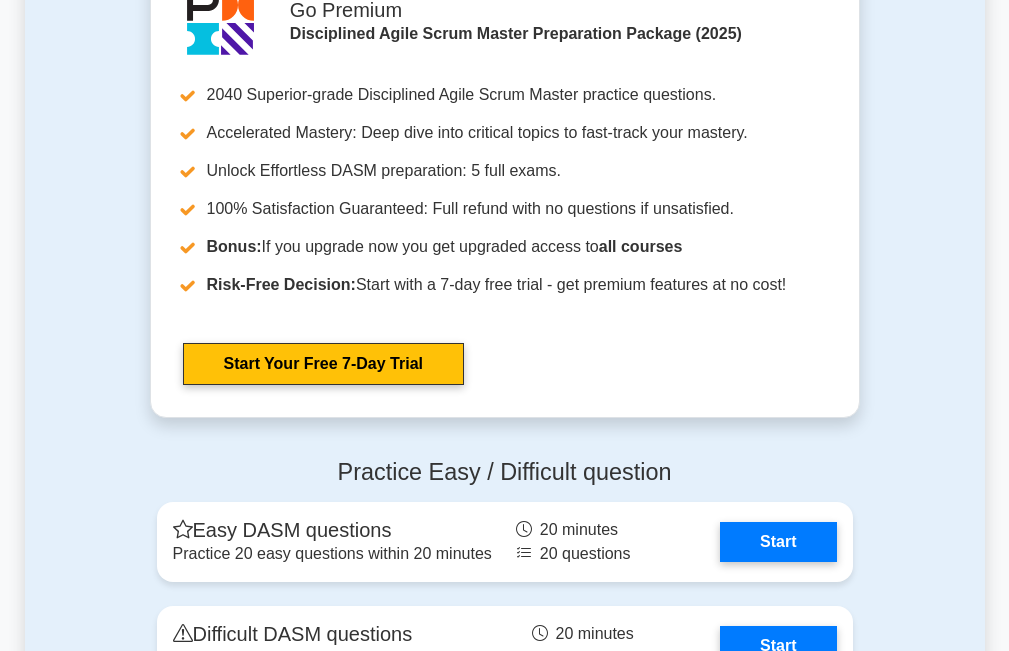 scroll, scrollTop: 3600, scrollLeft: 0, axis: vertical 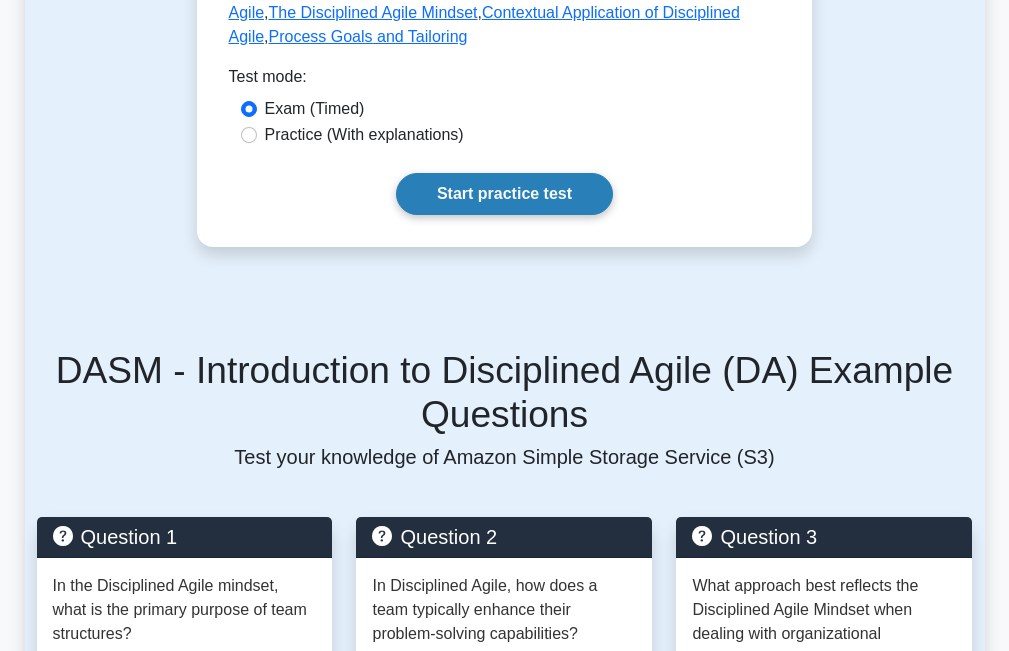 click on "Start practice test" at bounding box center [504, 194] 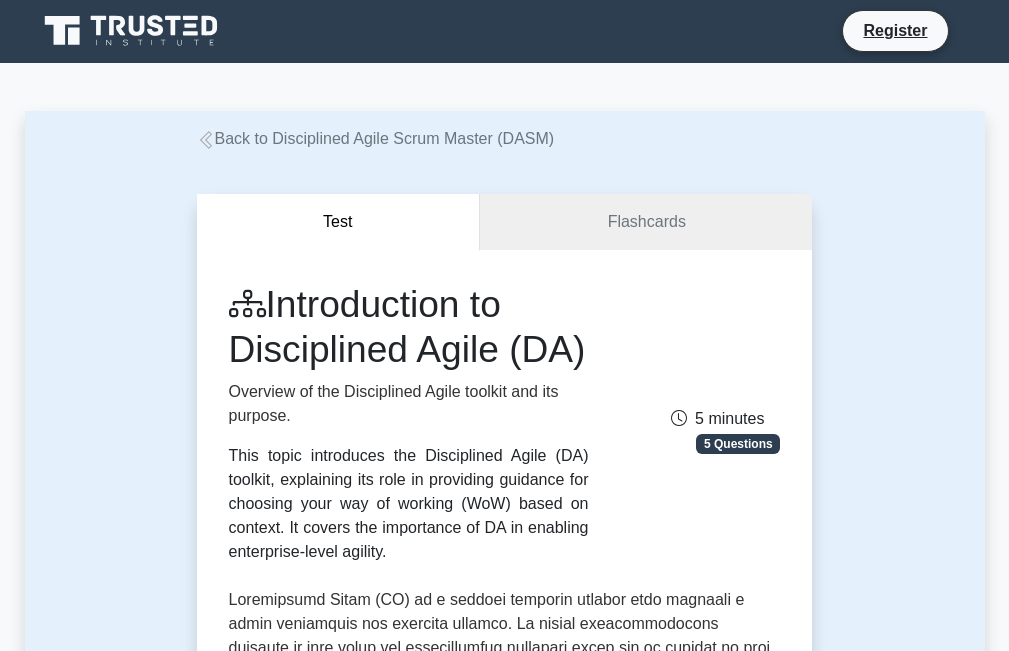 scroll, scrollTop: 0, scrollLeft: 0, axis: both 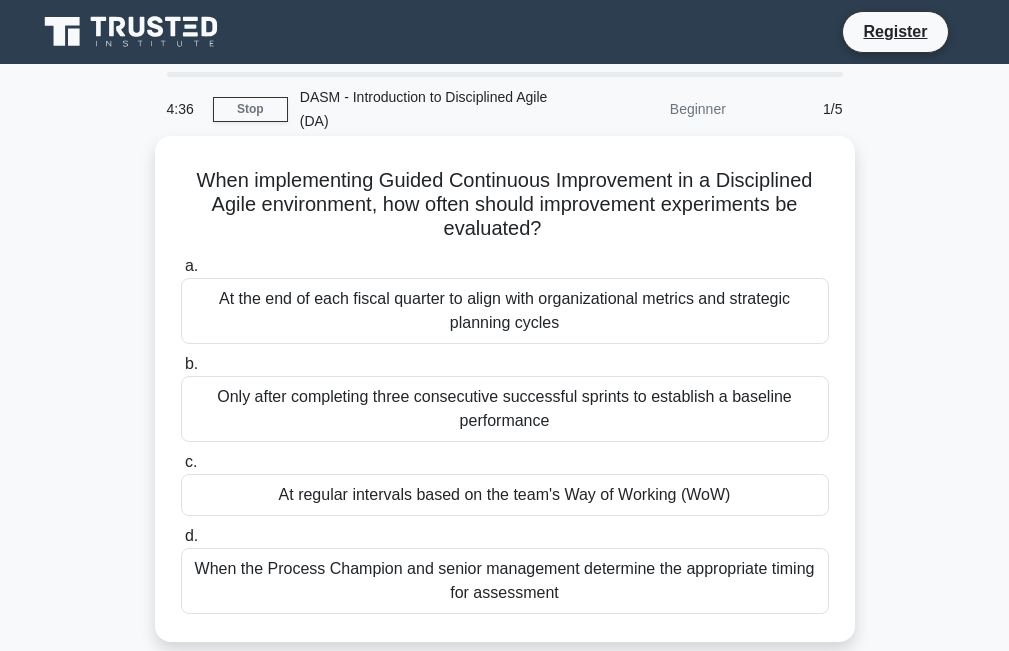 click on "Only after completing three consecutive successful sprints to establish a baseline performance" at bounding box center (505, 409) 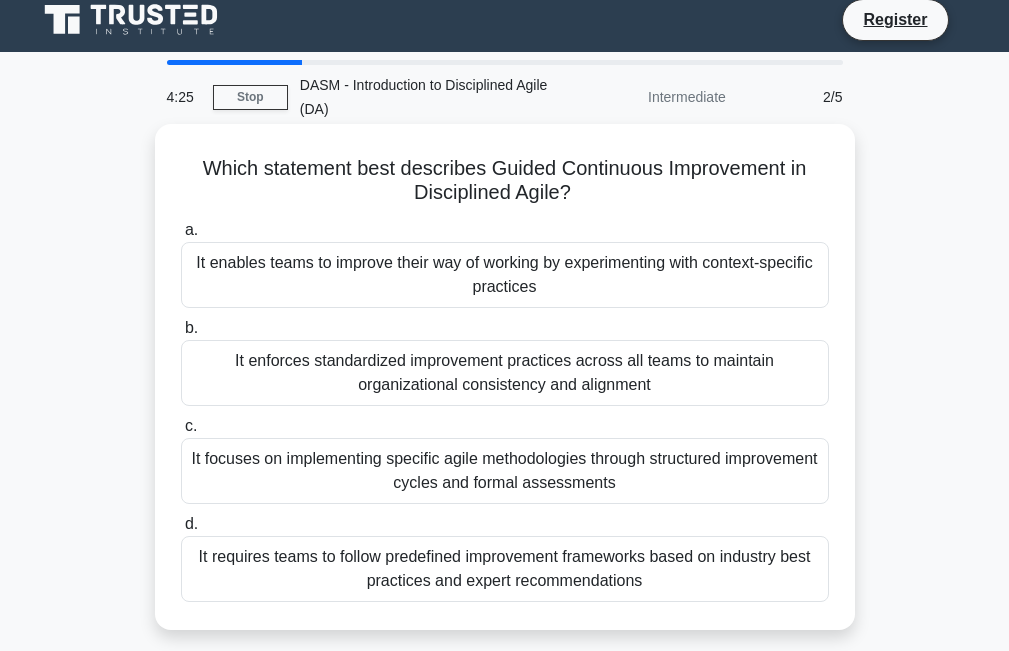 scroll, scrollTop: 0, scrollLeft: 0, axis: both 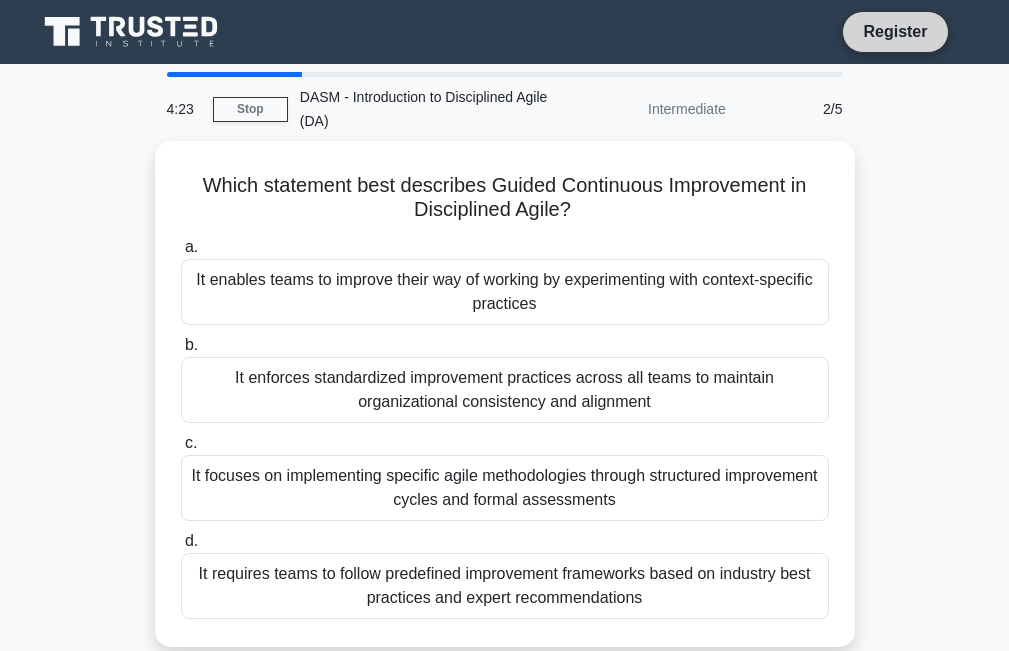 click on "Register" at bounding box center [895, 31] 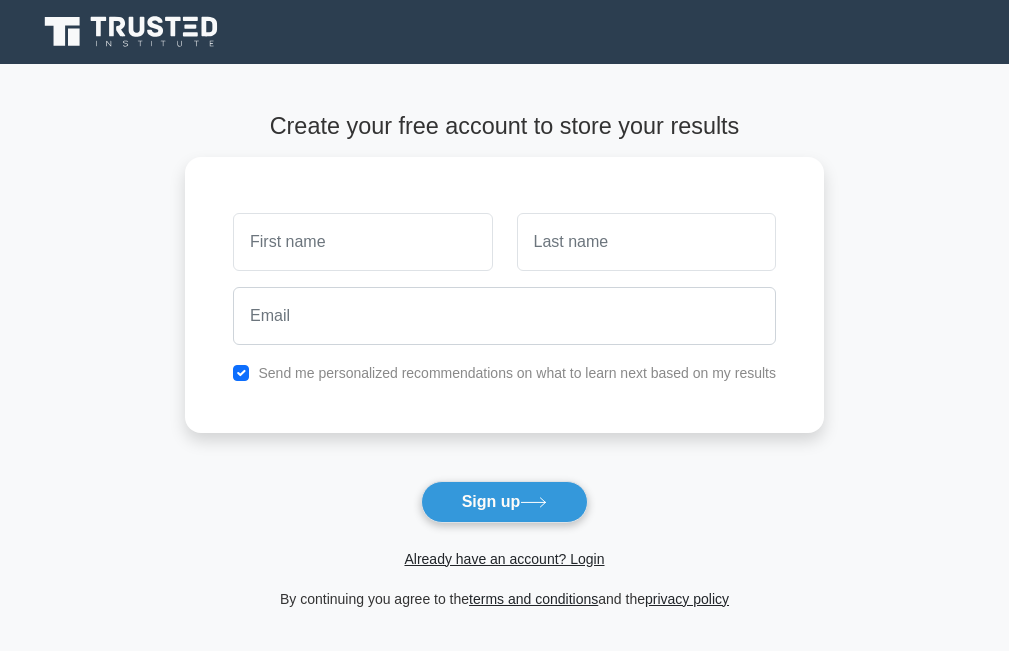 scroll, scrollTop: 0, scrollLeft: 0, axis: both 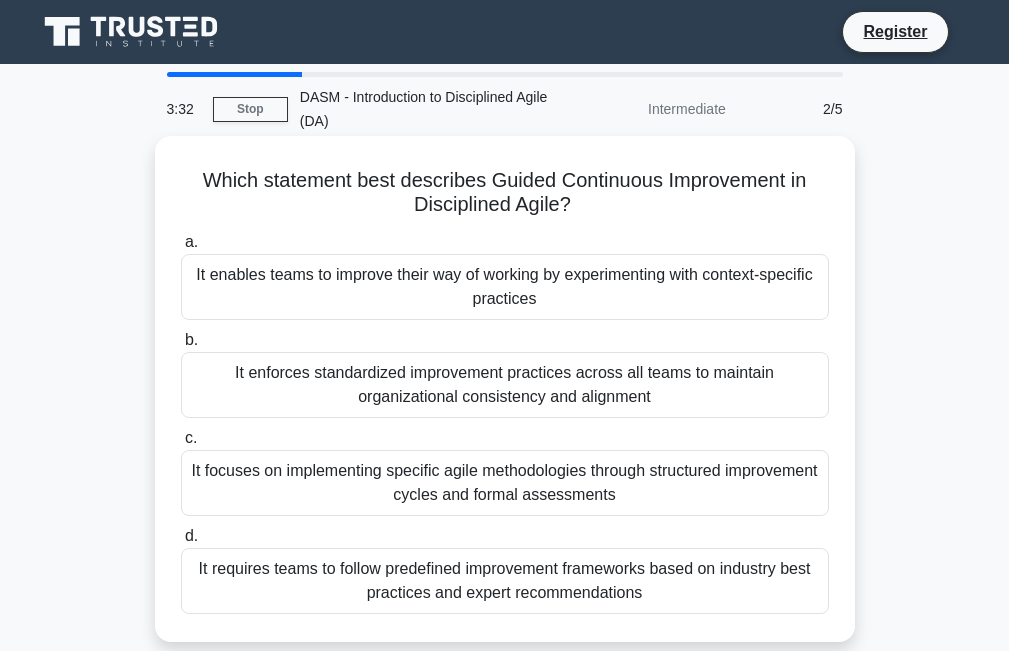 click on "It enables teams to improve their way of working by experimenting with context-specific practices" at bounding box center [505, 287] 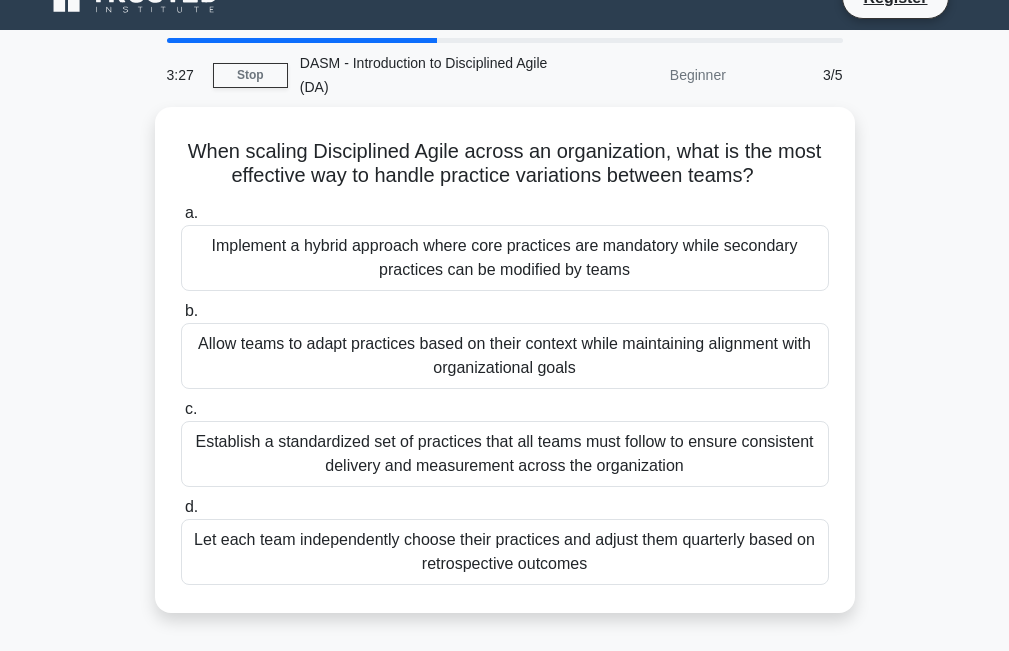 scroll, scrollTop: 29, scrollLeft: 0, axis: vertical 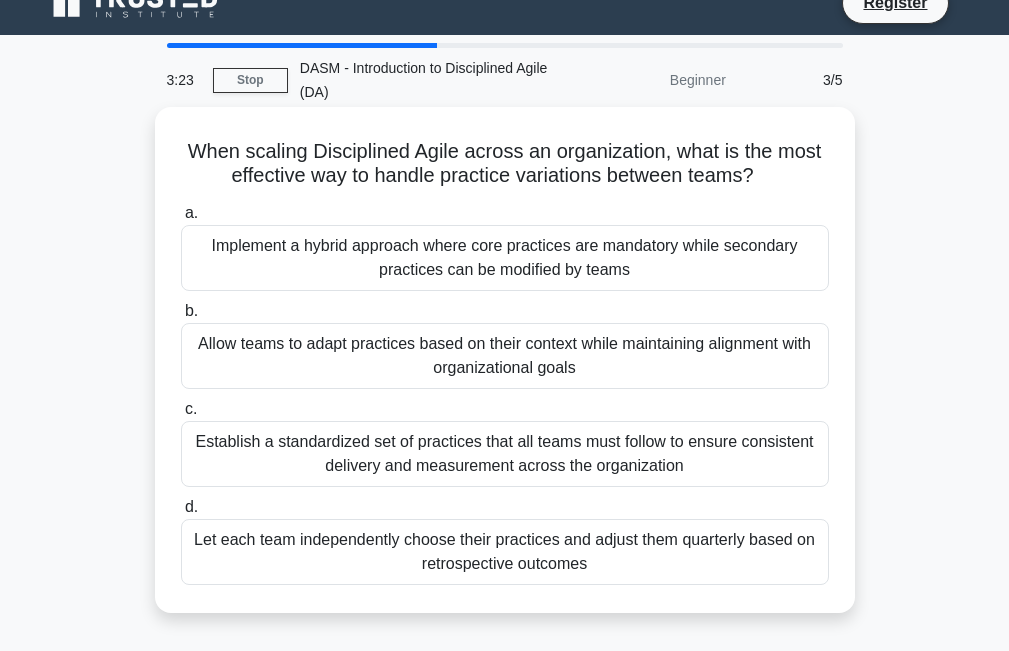 click on "Allow teams to adapt practices based on their context while maintaining alignment with organizational goals" at bounding box center [505, 356] 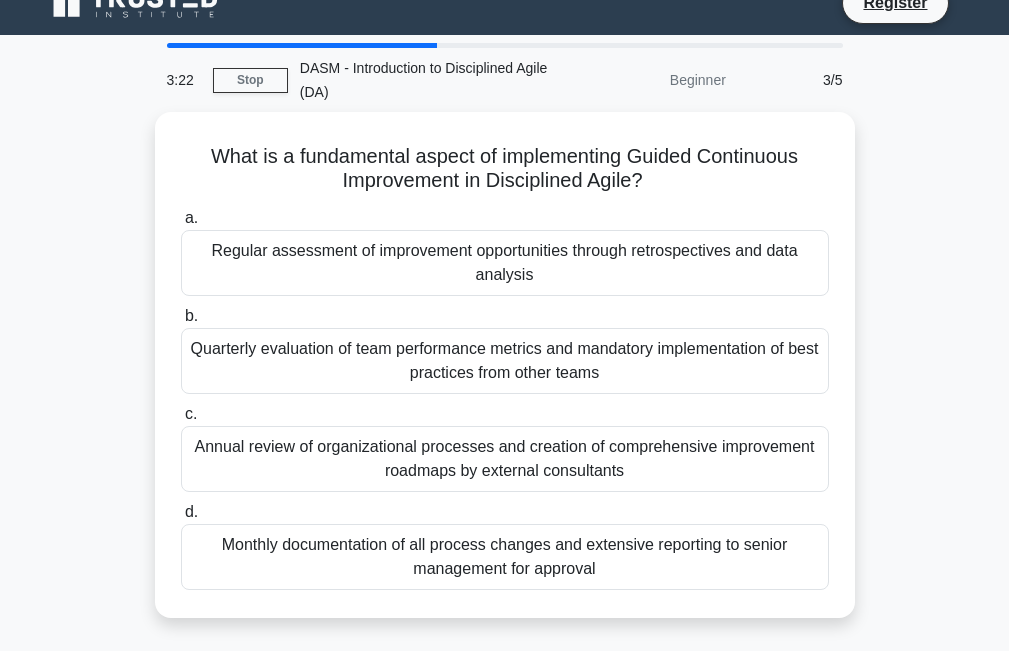 scroll, scrollTop: 0, scrollLeft: 0, axis: both 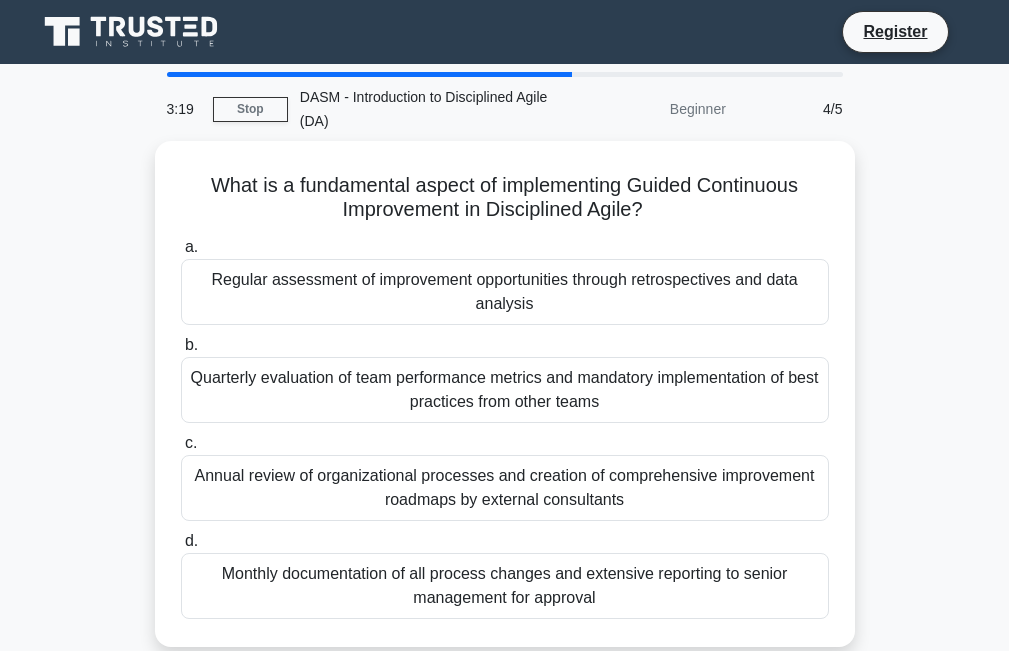 click on "b.
Quarterly evaluation of team performance metrics and mandatory implementation of best practices from other teams" at bounding box center (505, 378) 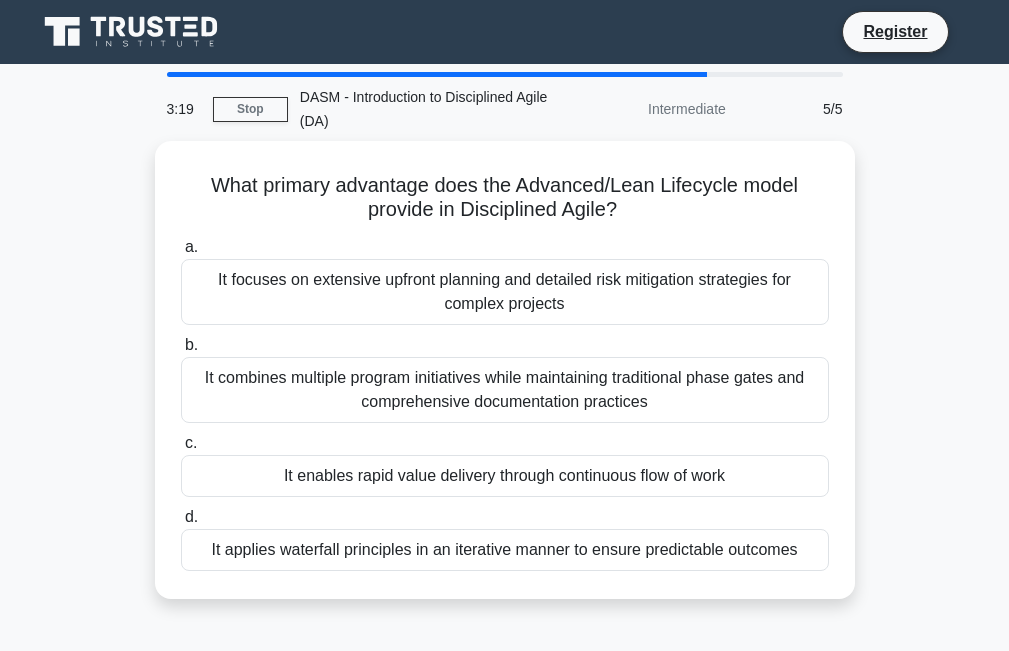 click on "b.
It combines multiple program initiatives while maintaining traditional phase gates and comprehensive documentation practices" at bounding box center (505, 378) 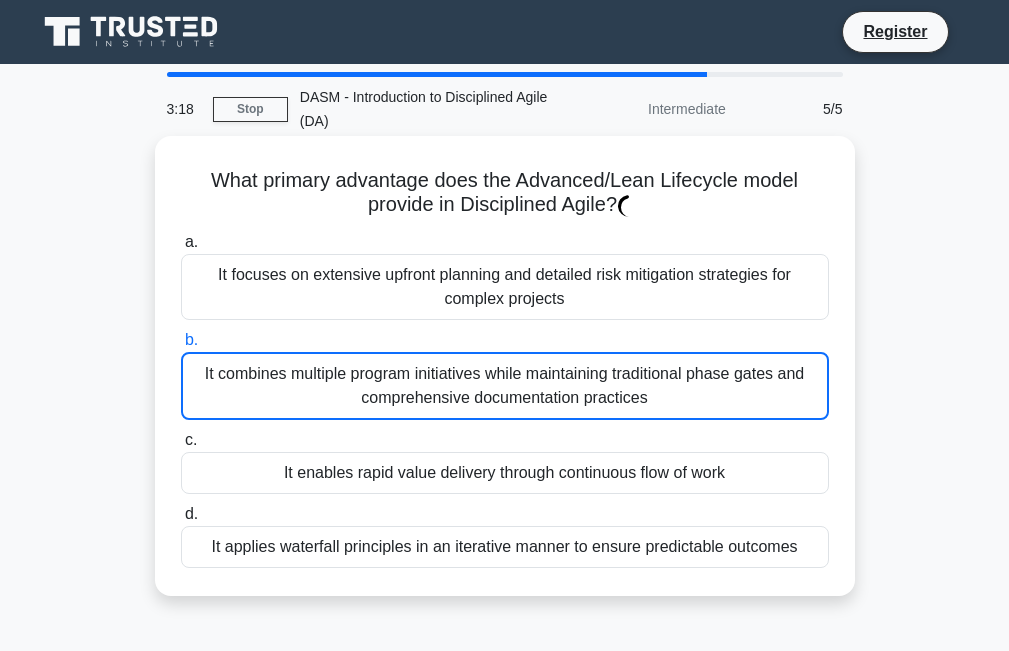 drag, startPoint x: 411, startPoint y: 455, endPoint x: 411, endPoint y: 474, distance: 19 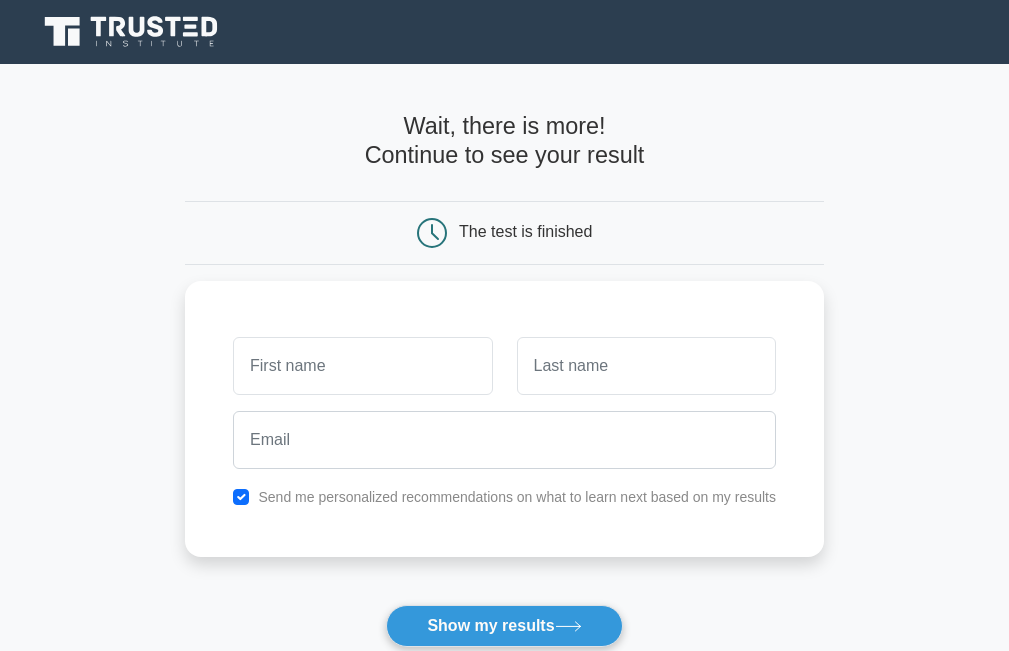 scroll, scrollTop: 0, scrollLeft: 0, axis: both 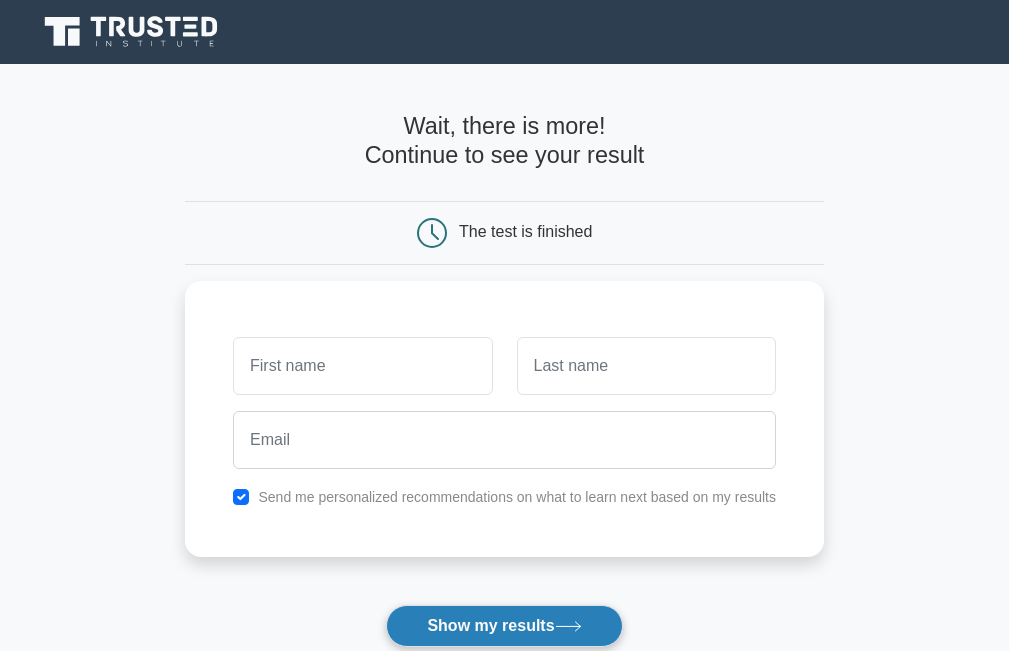 click on "Show my results" at bounding box center [504, 626] 